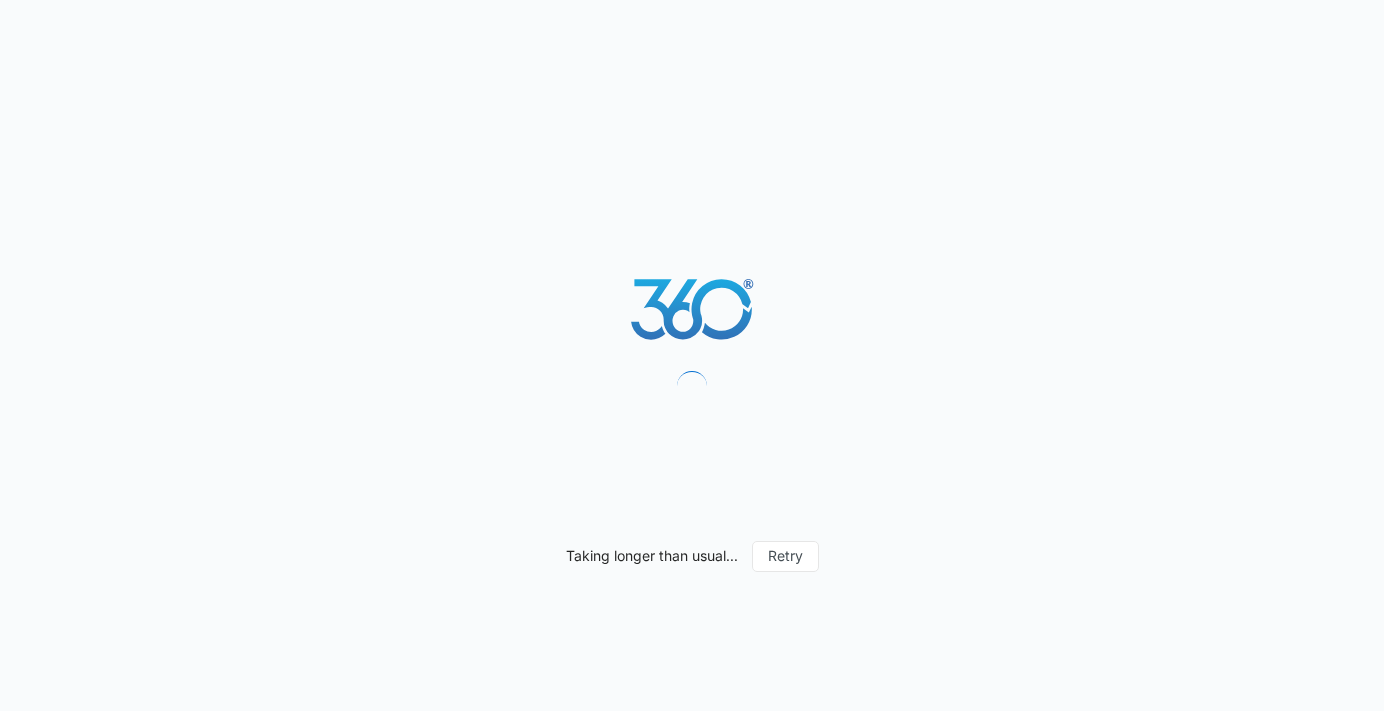 scroll, scrollTop: 0, scrollLeft: 0, axis: both 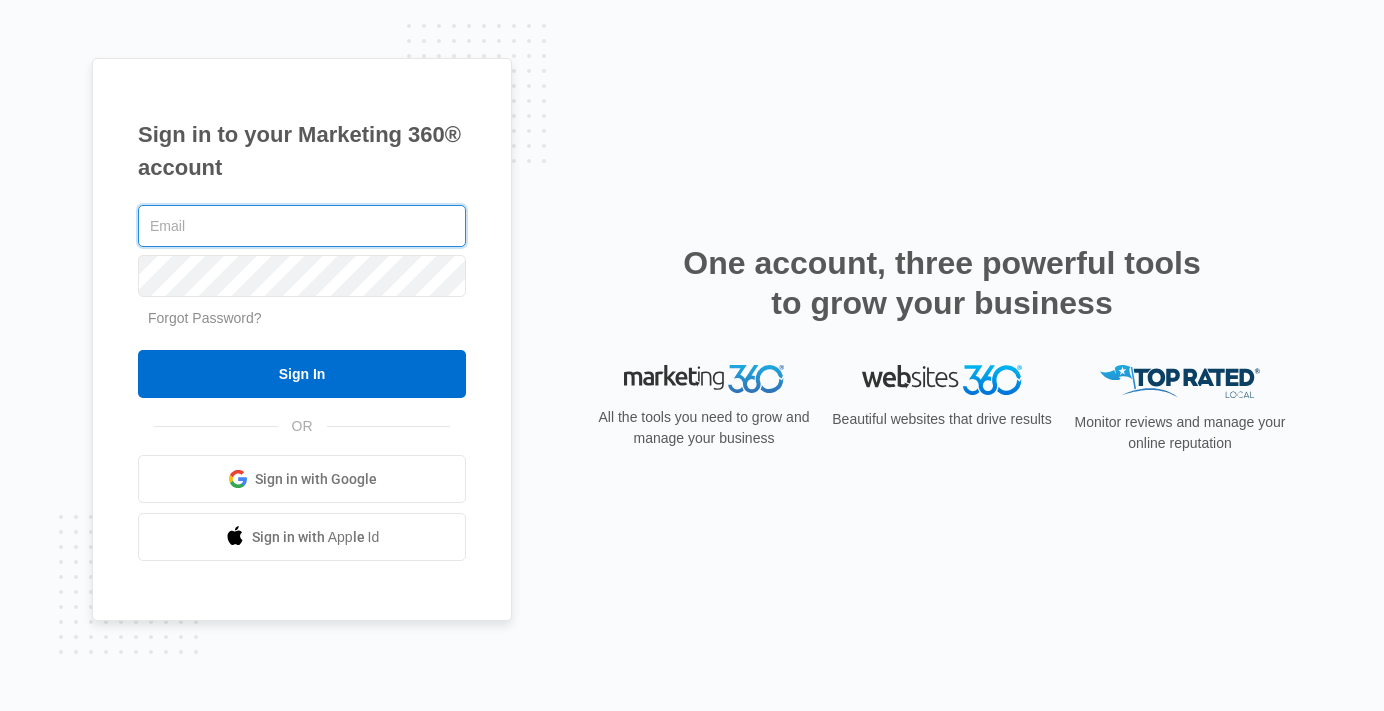 type on "[EMAIL]" 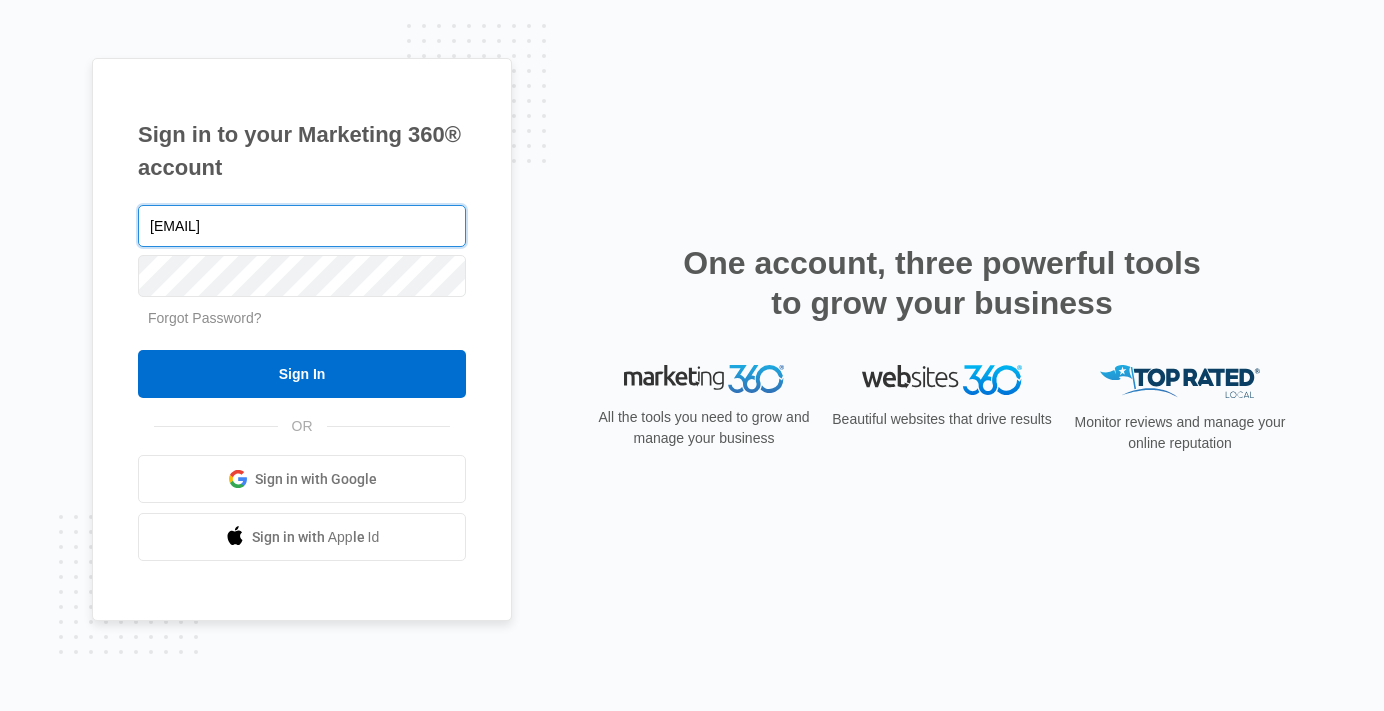 click on "Sign In" at bounding box center [302, 374] 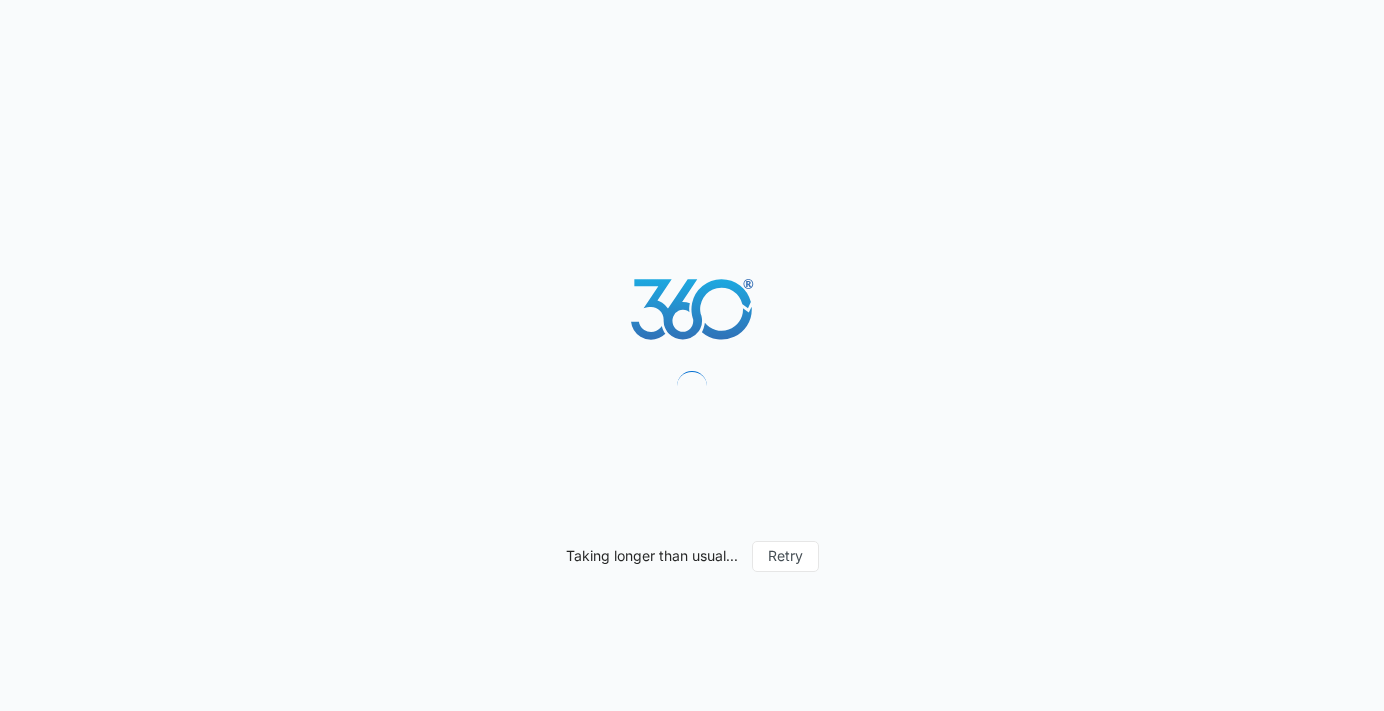 scroll, scrollTop: 0, scrollLeft: 0, axis: both 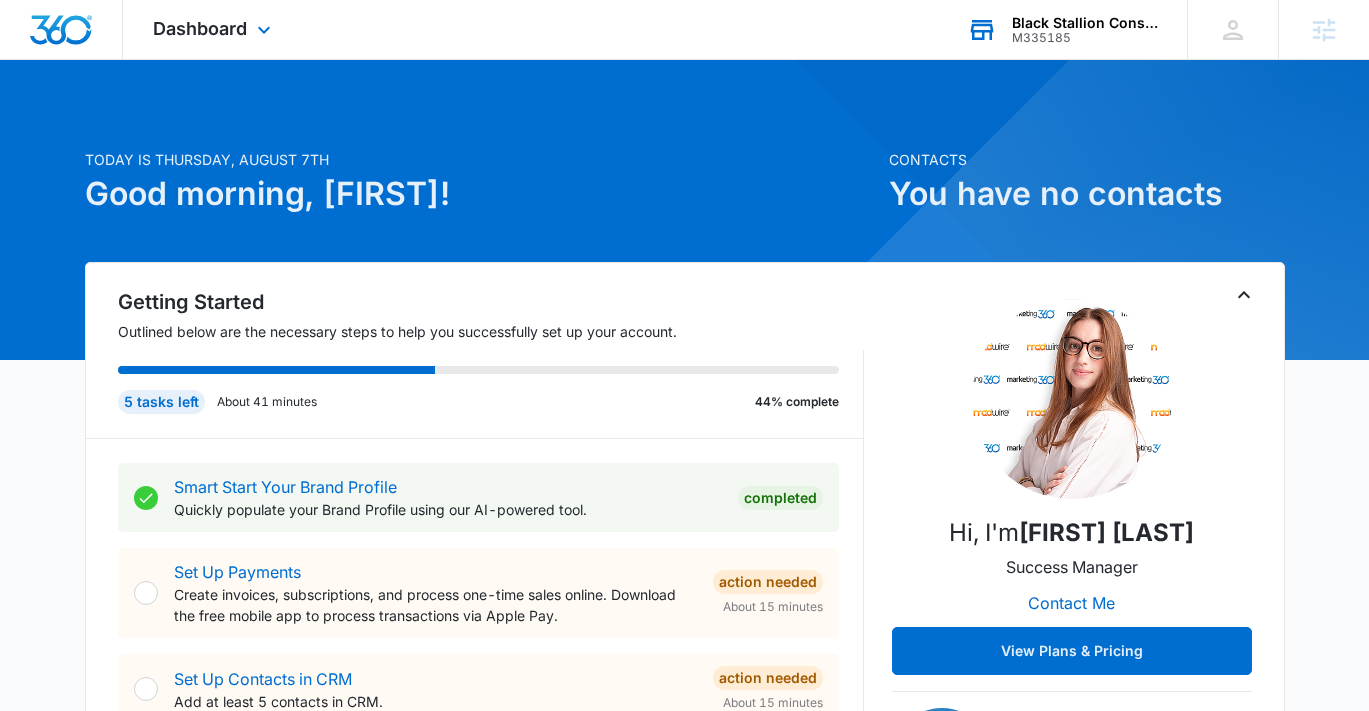 click on "Black Stallion Construction" at bounding box center (1085, 23) 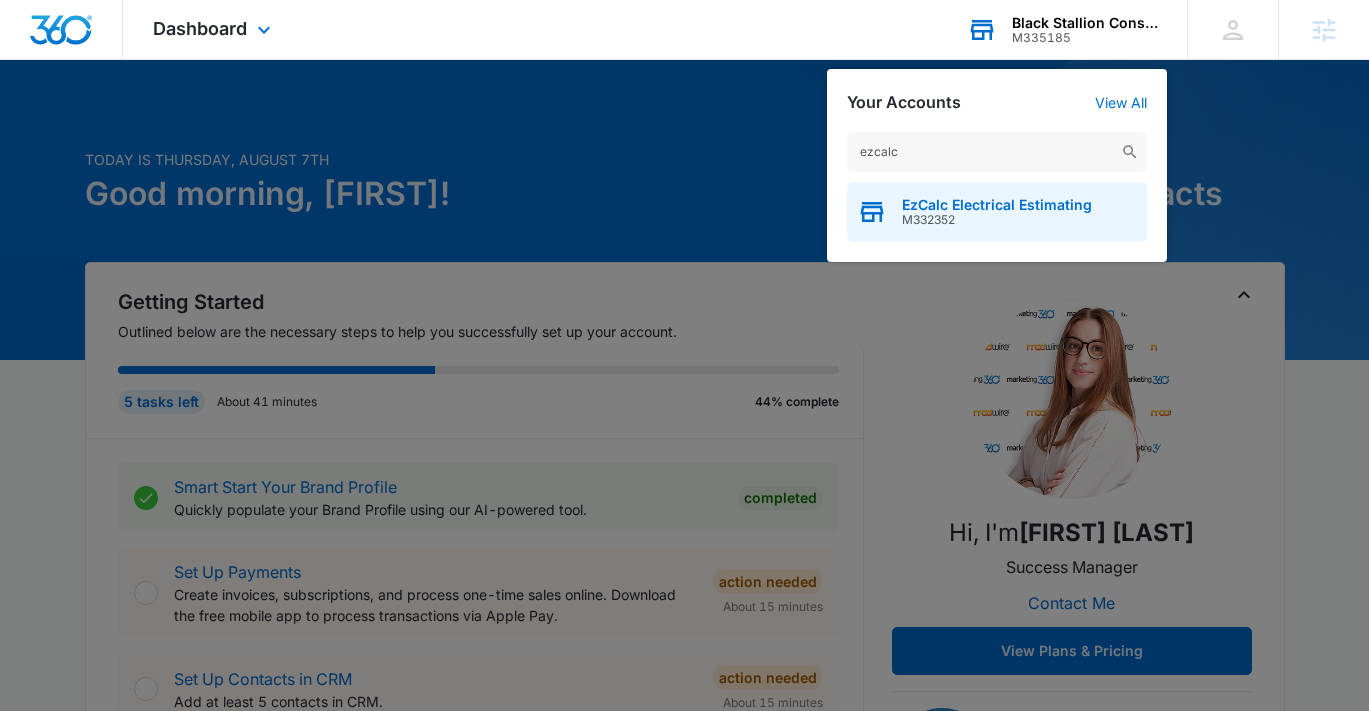 type on "ezcalc" 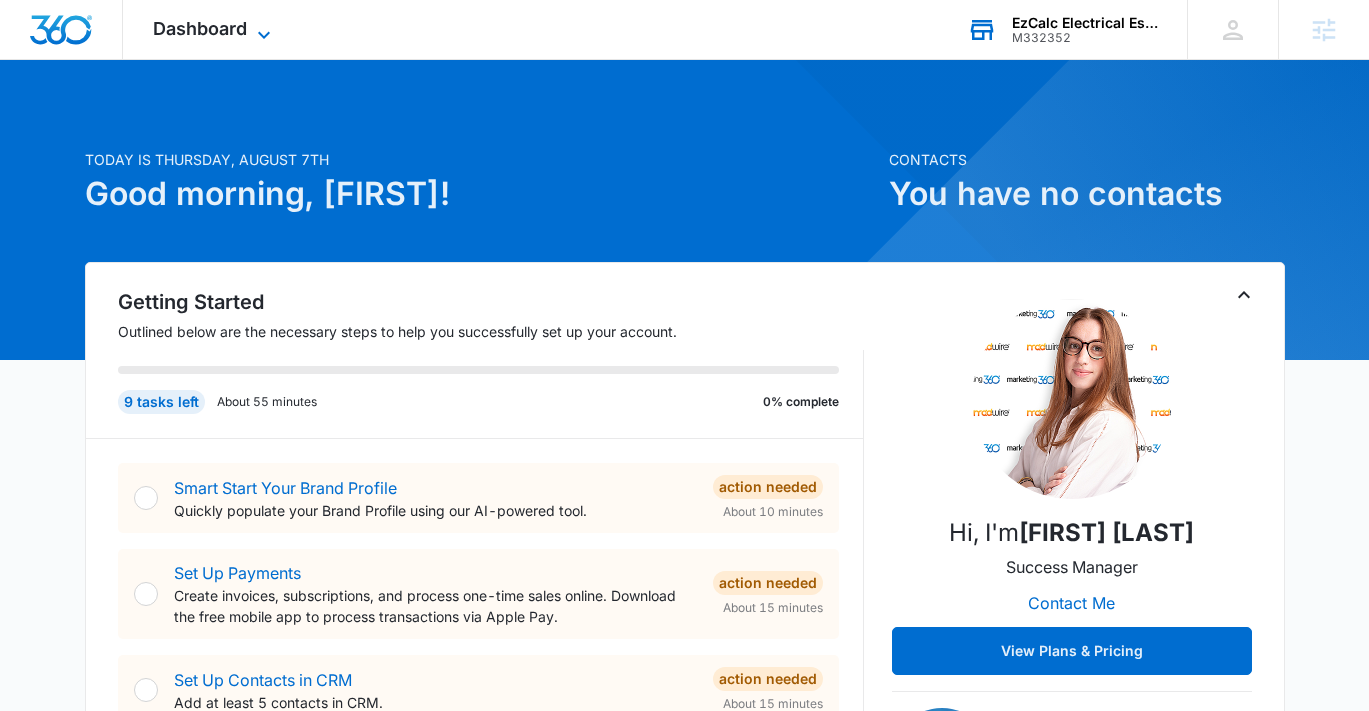 click 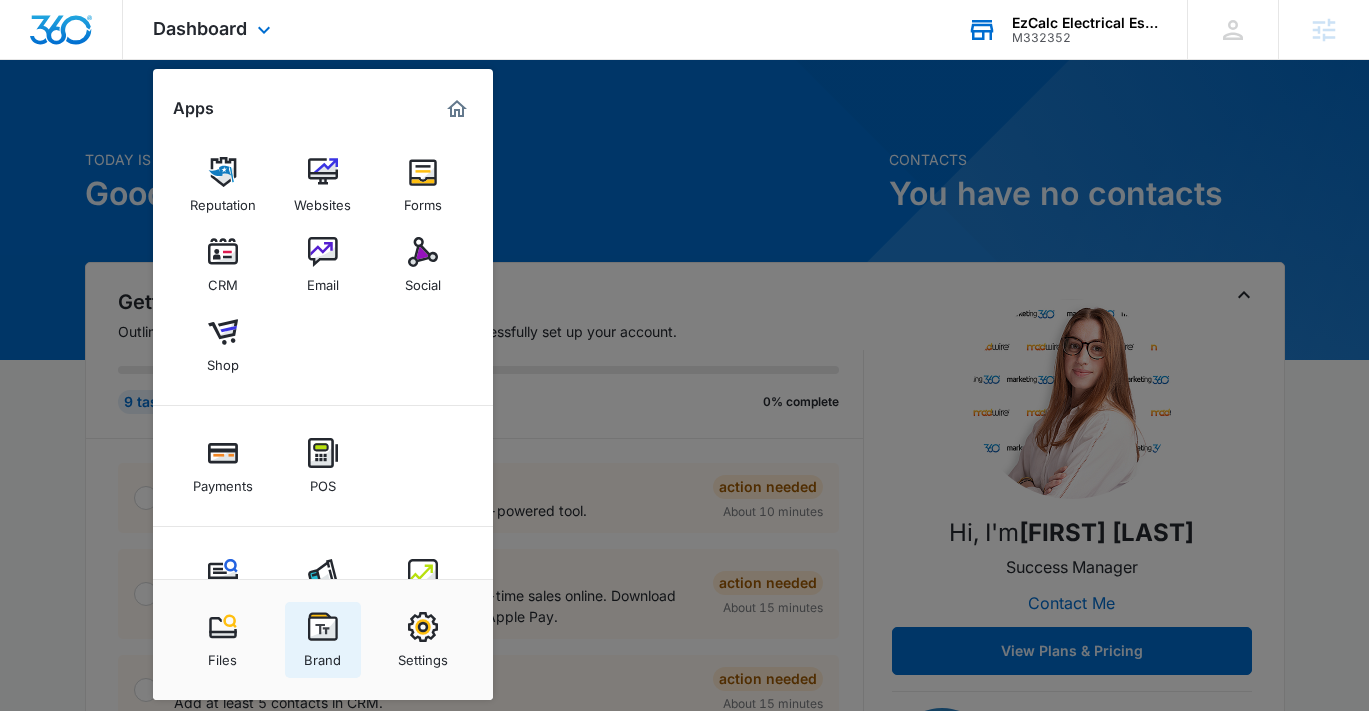 click at bounding box center [323, 627] 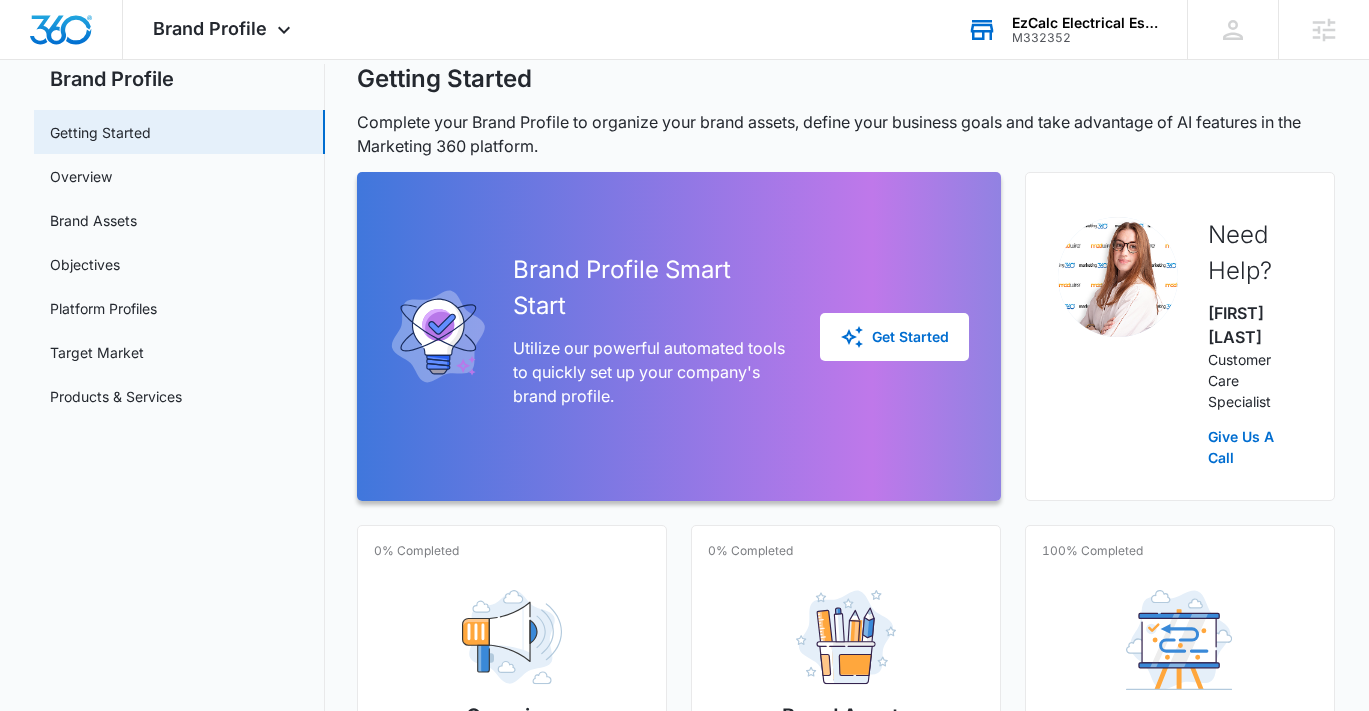 scroll, scrollTop: 0, scrollLeft: 0, axis: both 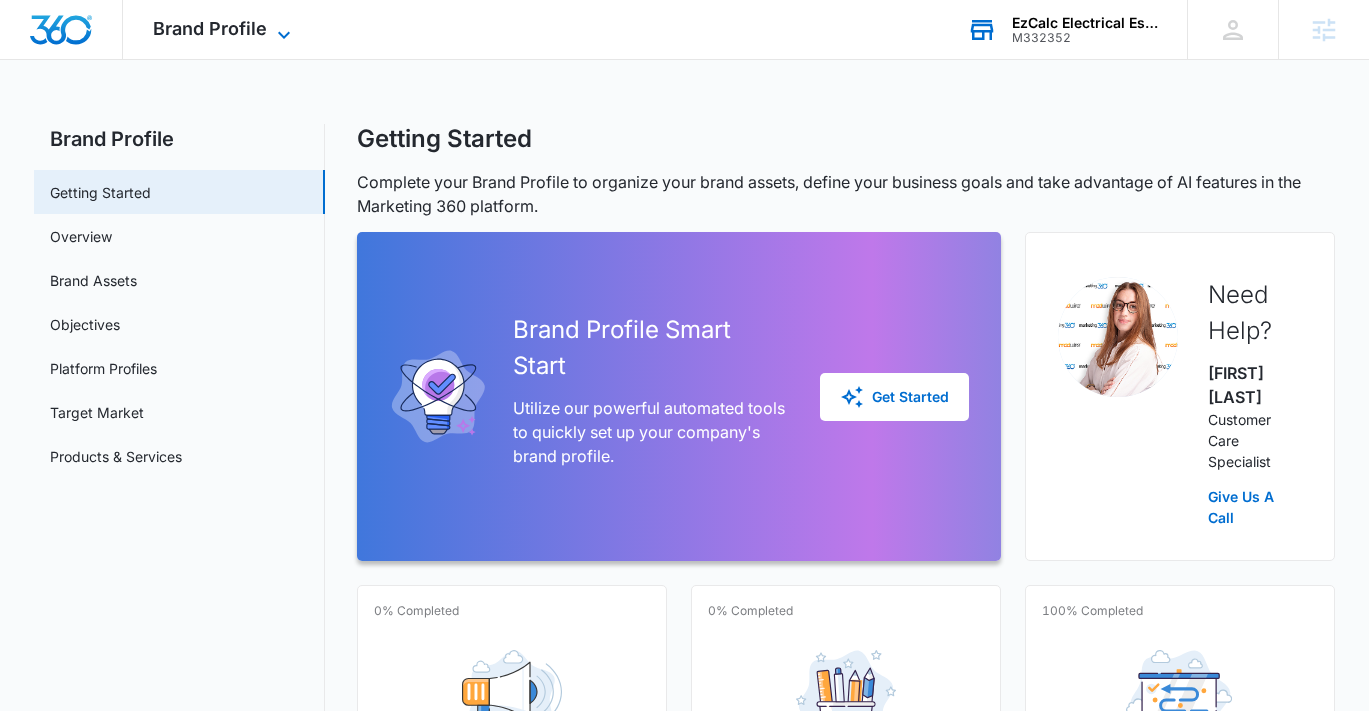 click on "Brand Profile Apps Reputation Websites Forms CRM Email Social Shop Payments POS Content Ads Intelligence Files Brand Settings" at bounding box center (224, 29) 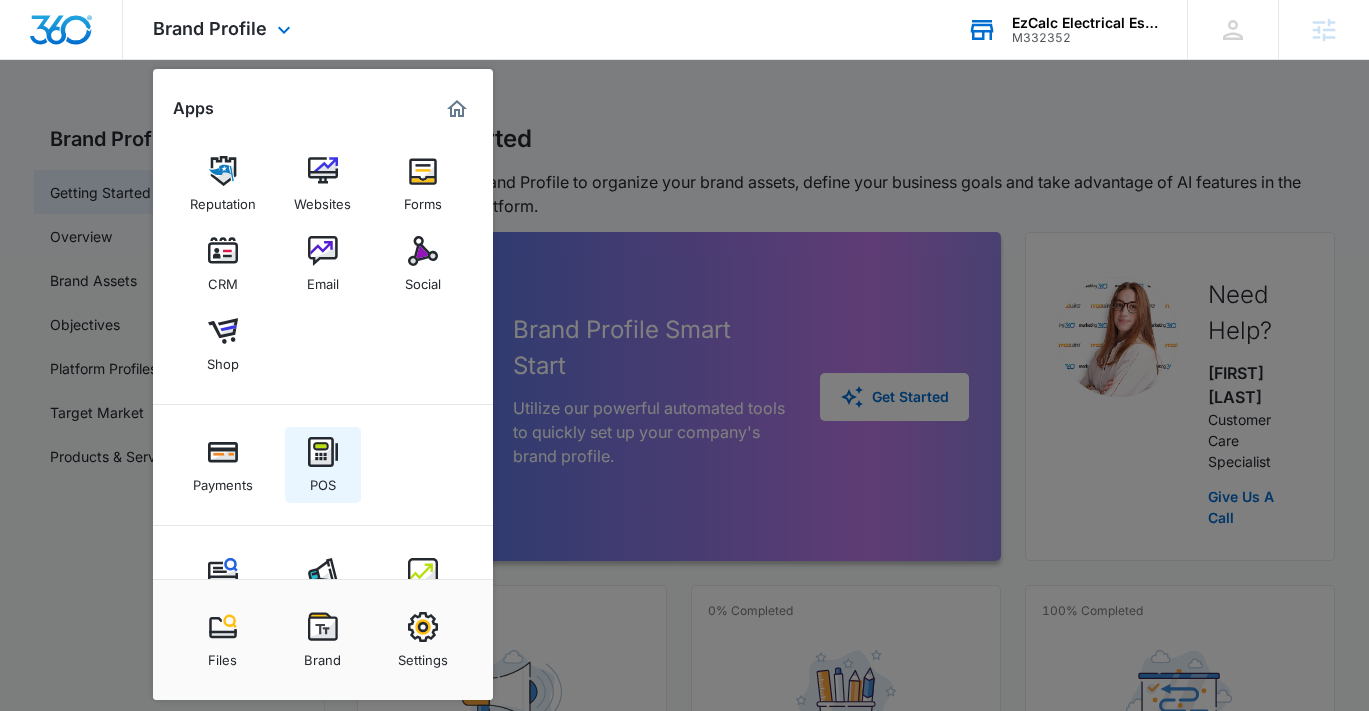 scroll, scrollTop: 0, scrollLeft: 0, axis: both 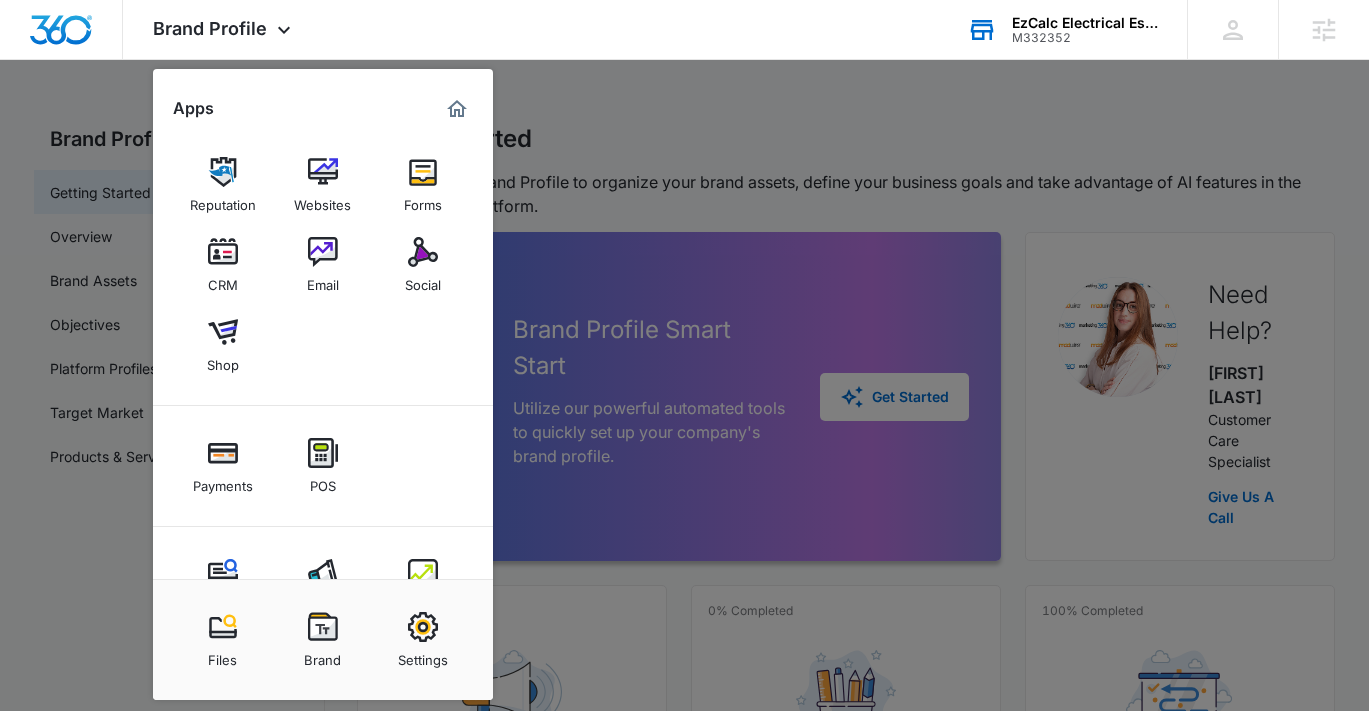 click at bounding box center [684, 355] 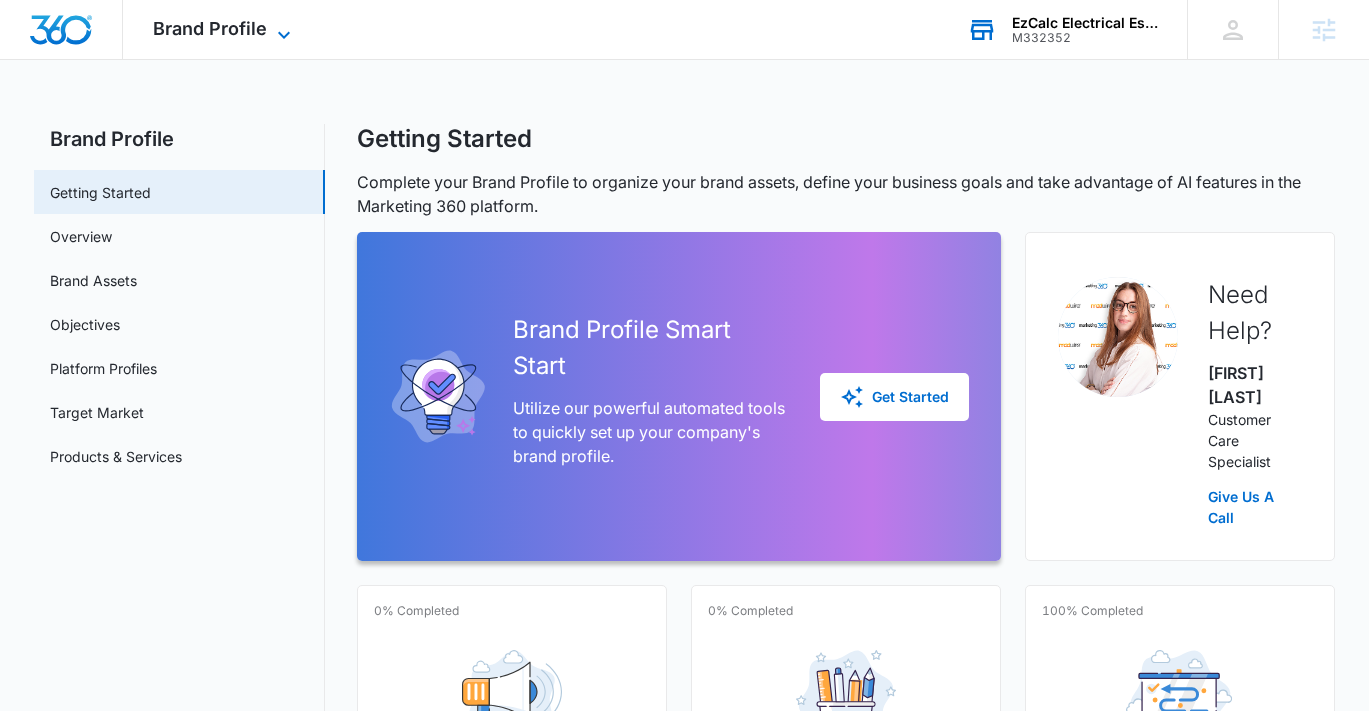 click on "Brand Profile" at bounding box center (210, 28) 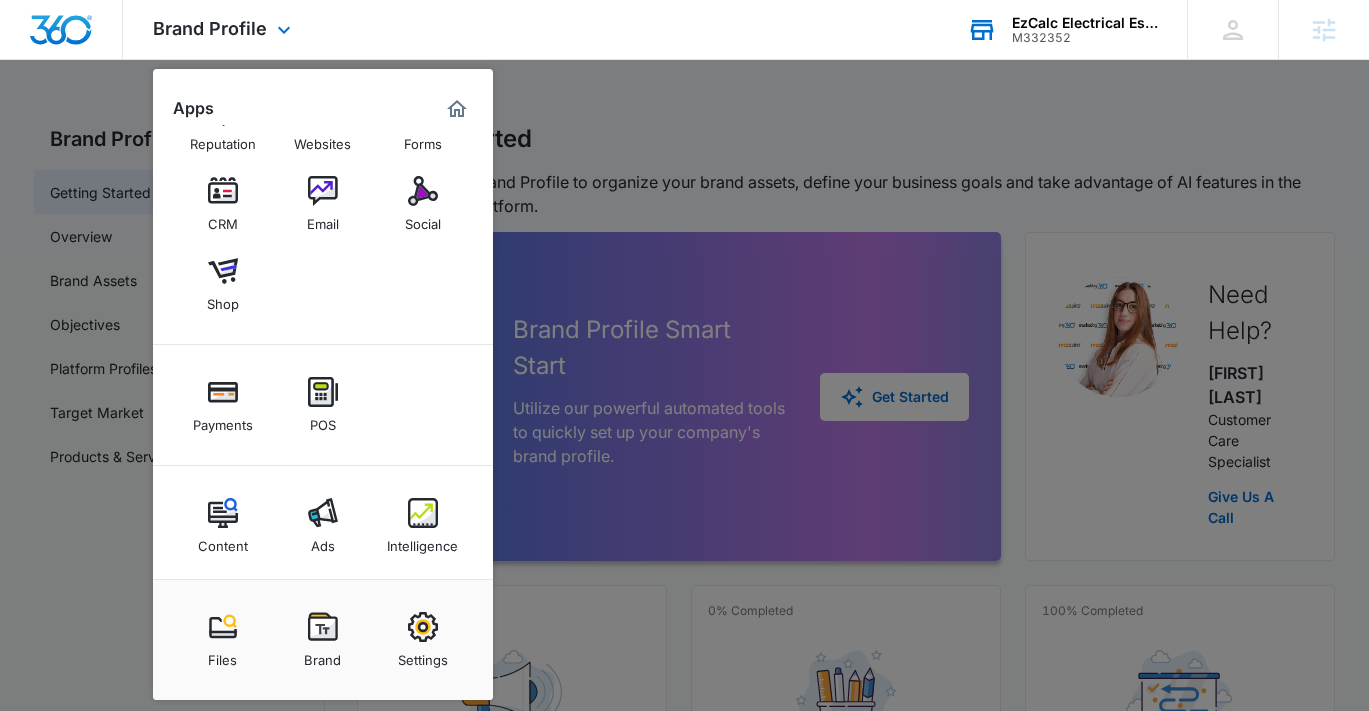 scroll, scrollTop: 69, scrollLeft: 0, axis: vertical 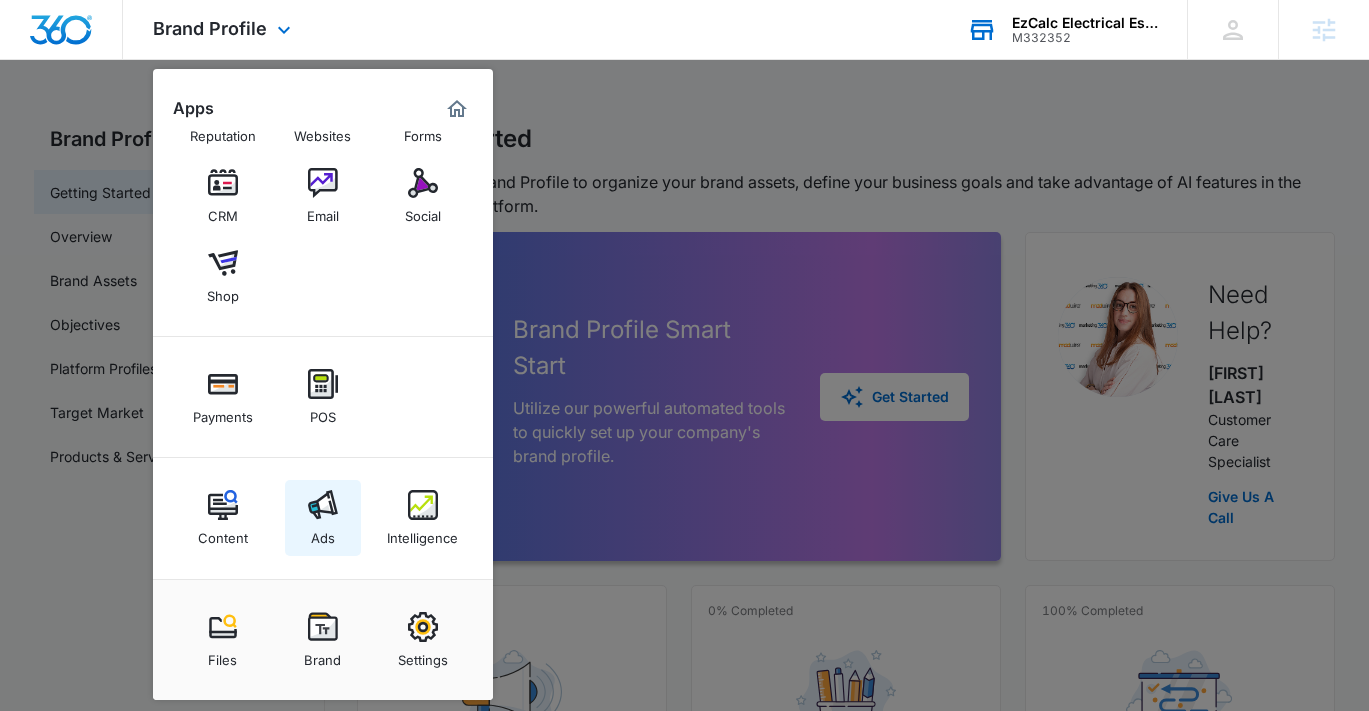 click on "Ads" at bounding box center (323, 518) 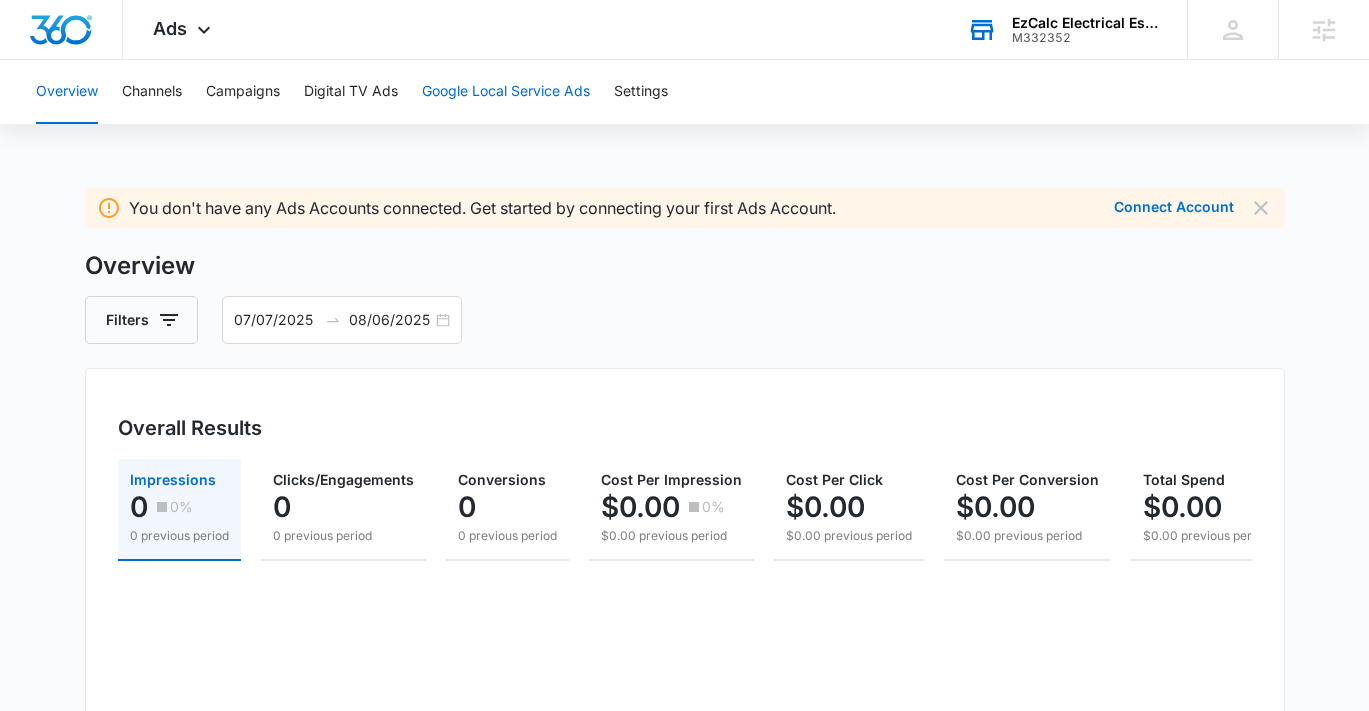 click on "Google Local Service Ads" at bounding box center [506, 92] 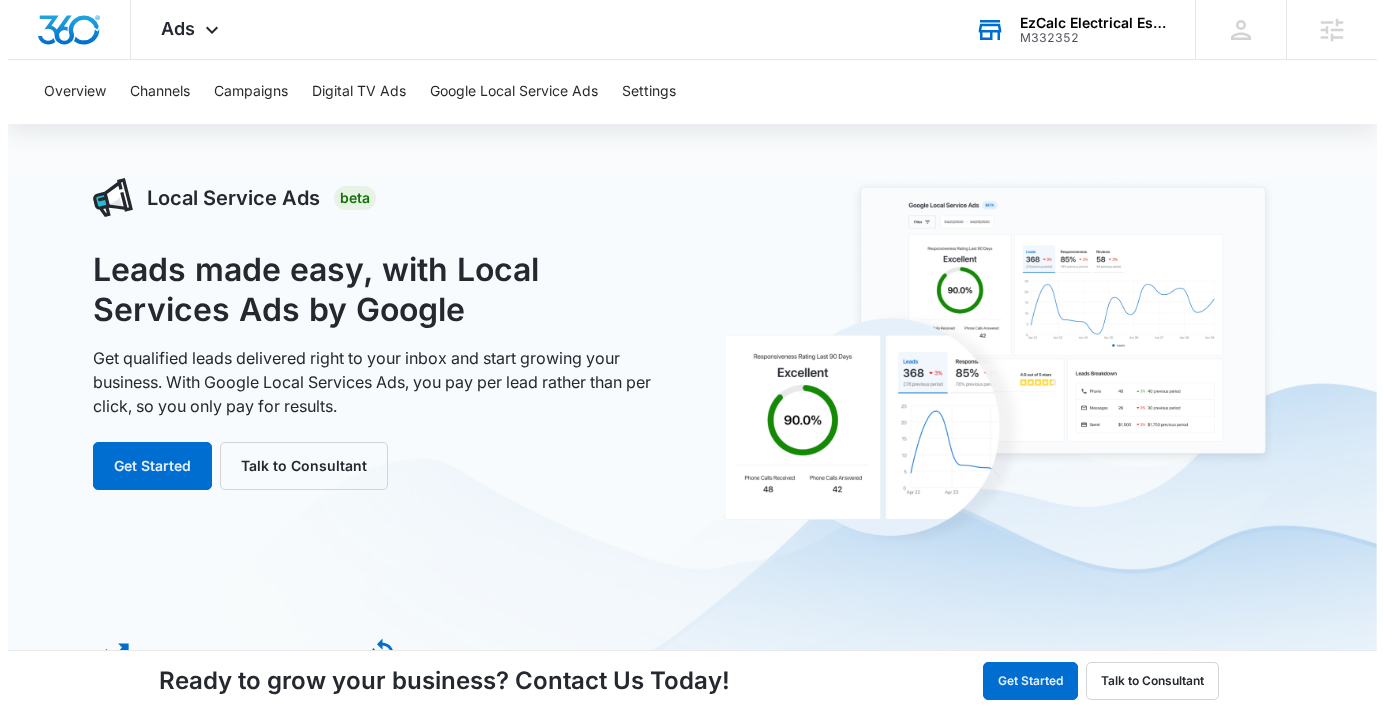 scroll, scrollTop: 0, scrollLeft: 0, axis: both 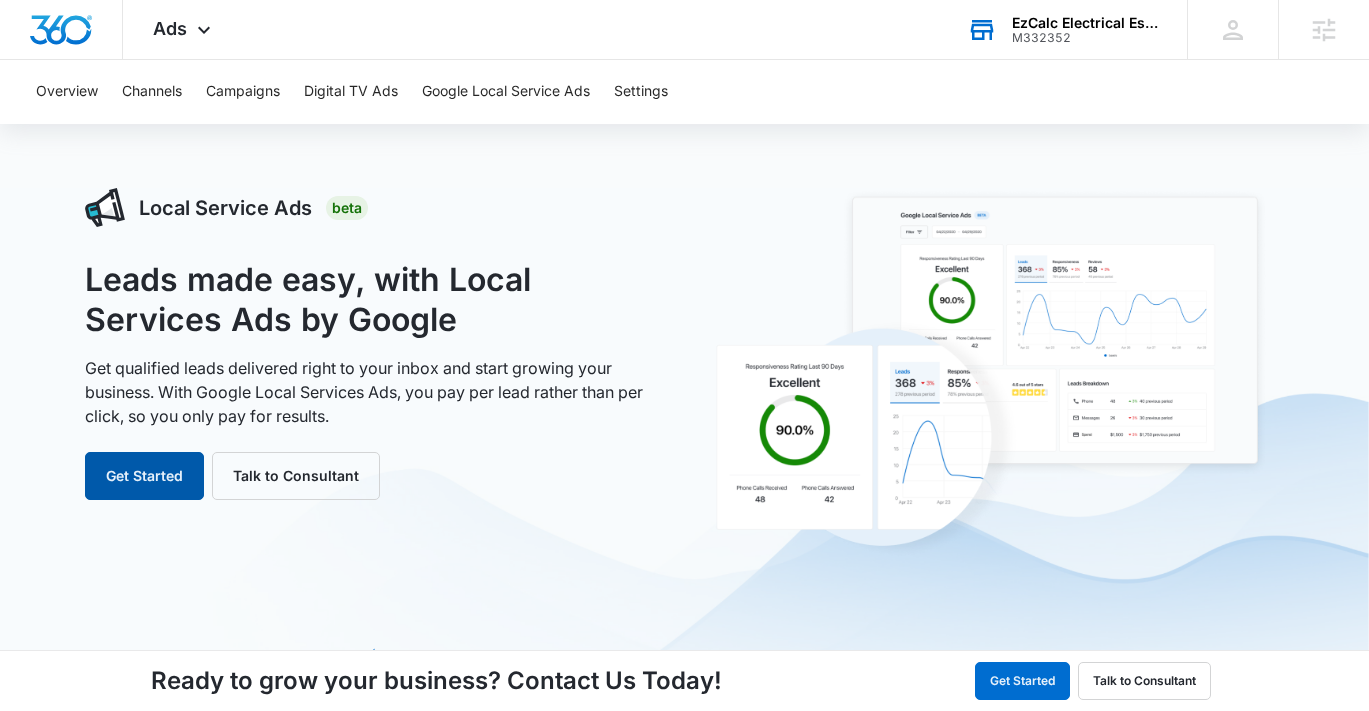 click on "Get Started" at bounding box center (144, 476) 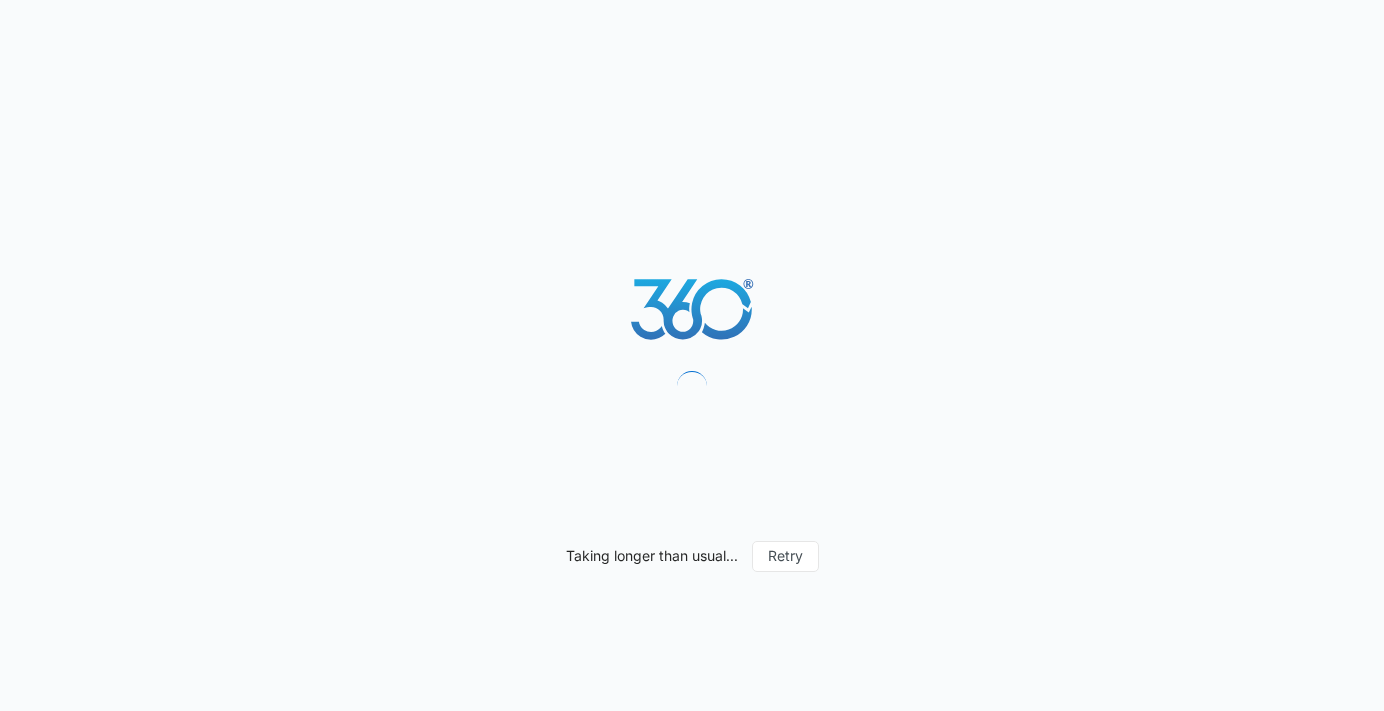 scroll, scrollTop: 0, scrollLeft: 0, axis: both 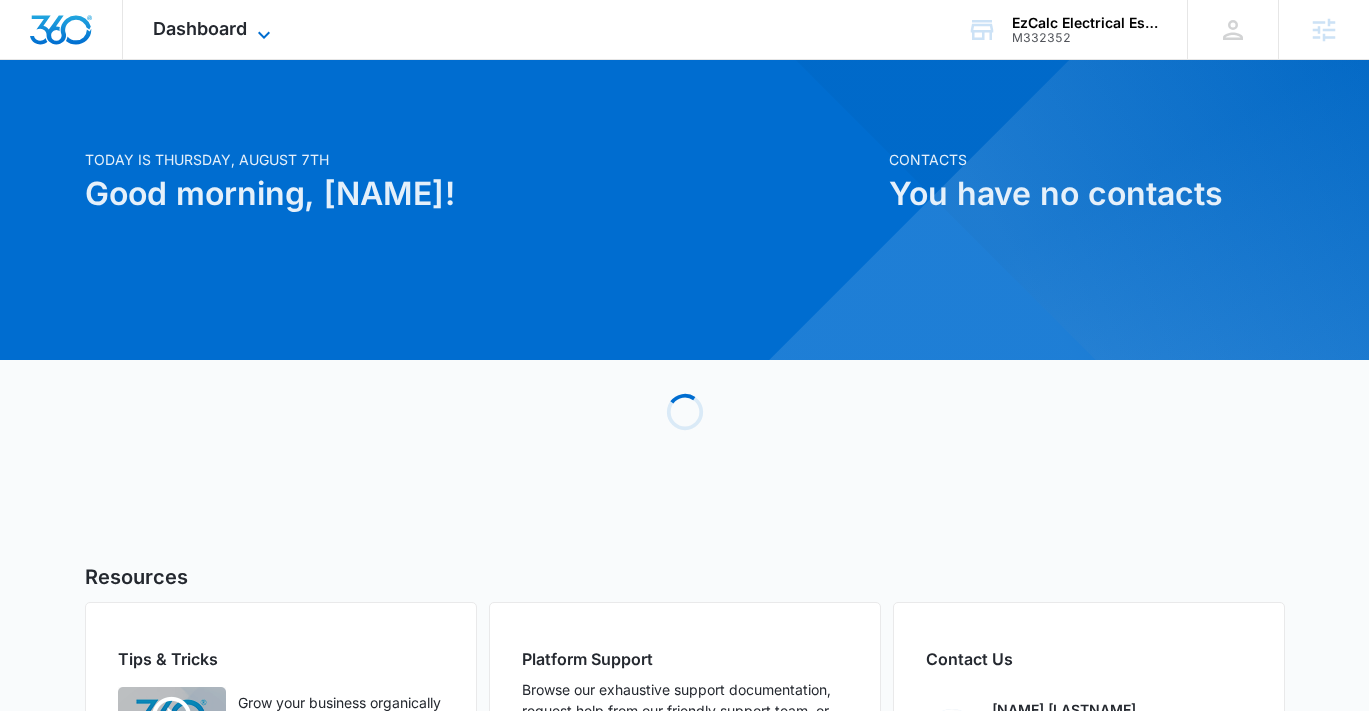 click 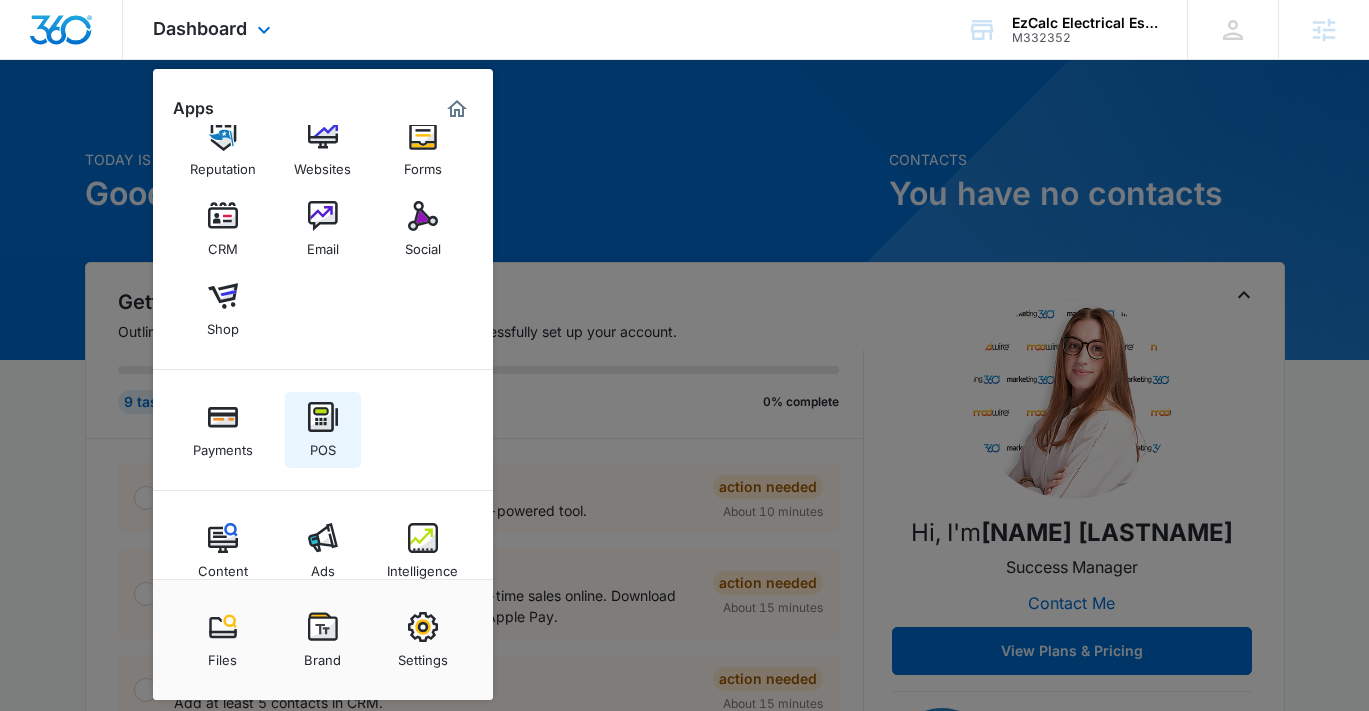 scroll, scrollTop: 0, scrollLeft: 0, axis: both 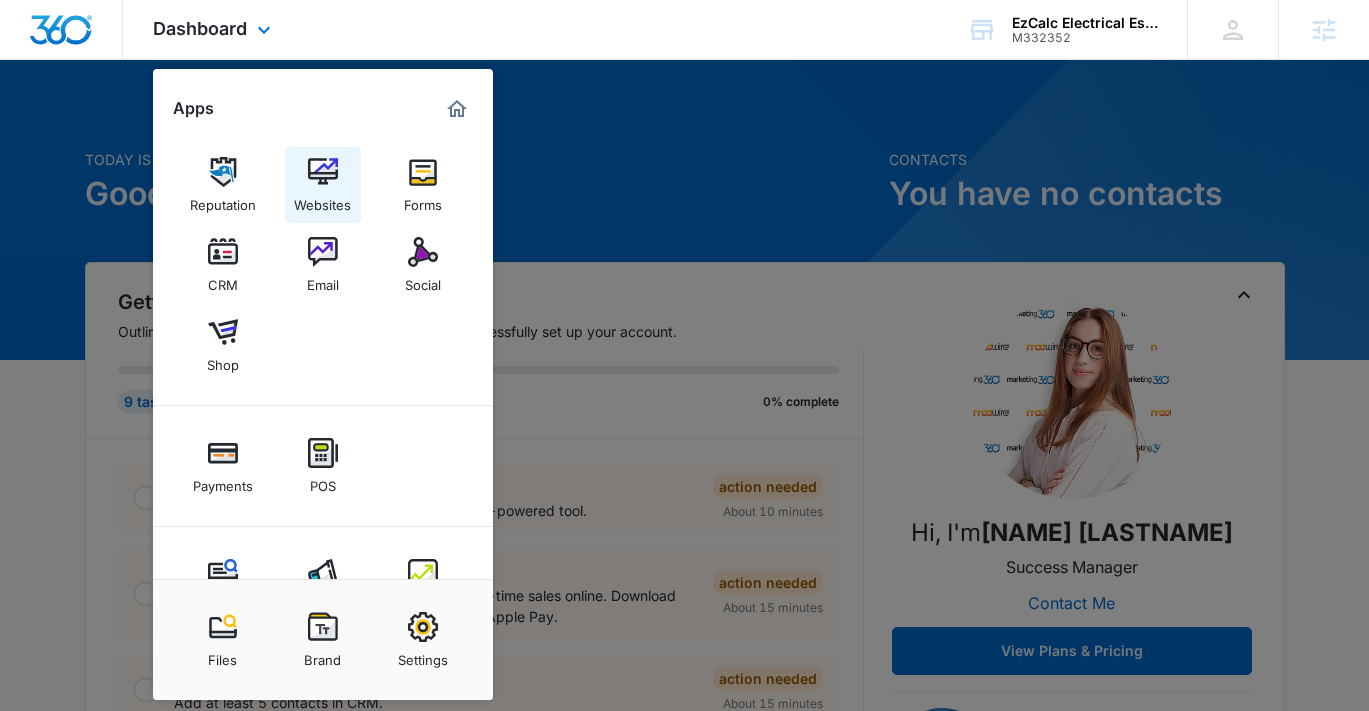 click on "Websites" at bounding box center (322, 200) 